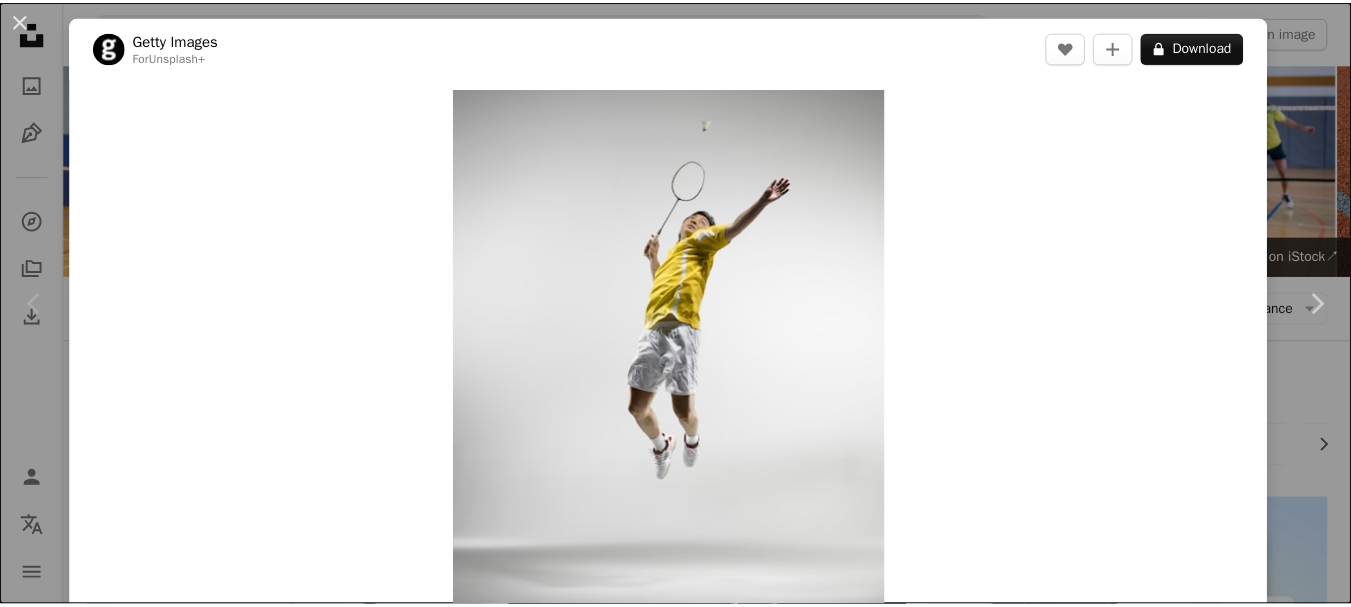scroll, scrollTop: 400, scrollLeft: 0, axis: vertical 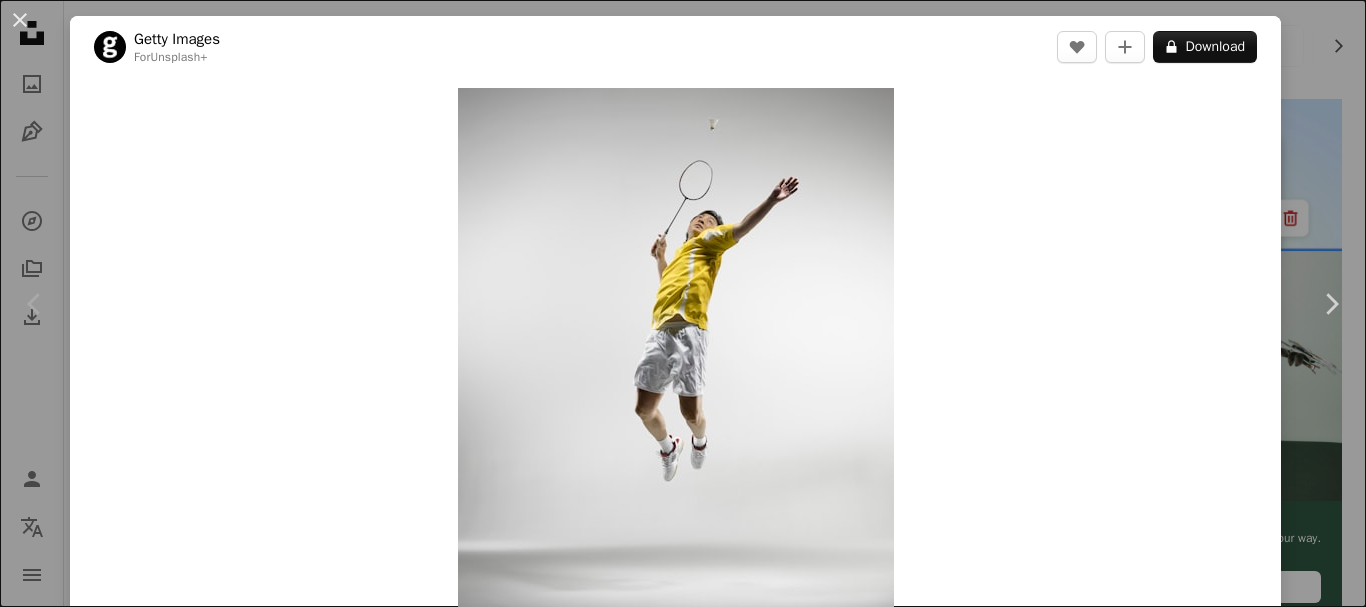 click on "An X shape Chevron left Chevron right An X shape Close Say thanks! Give a shoutout to  [FIRST] [LAST]  on social or copy the text below to attribute. A URL sharing icon (chains) Facebook icon X (formerly Twitter) icon Pinterest icon An envelope Photo by  [FIRST] [LAST]  on  Unsplash+ A heart A plus sign A lock Download Zoom in A forward-right arrow Share More Actions Calendar outlined Published on  September 28, 2022 Safety Licensed under the  Unsplash+ License people white background adults only badminton vertical jumping shorts one person agility reaching racket studio shot shuttlecock one man only full length sportsperson Free images Related images Plus sign for Unsplash+ A heart A plus sign [FIRST] [LAST] For  Unsplash+ A lock Download Plus sign for Unsplash+ A heart A plus sign [FIRST] [LAST] For  Unsplash+ A lock Download Plus sign for Unsplash+ A heart A plus sign [FIRST] [LAST] For  Unsplash+ A lock Download Plus sign for Unsplash+ A heart A plus sign [FIRST] [LAST] For  Unsplash+ A lock Download Plus sign for Unsplash+ A heart A plus sign [FIRST] [LAST] For  Unsplash+ A lock Download Plus sign for Unsplash+ A heart A plus sign [FIRST] [LAST] For  Unsplash+ A lock Download Plus sign for Unsplash+ A heart A plus sign [FIRST] [LAST]" at bounding box center [683, 303] 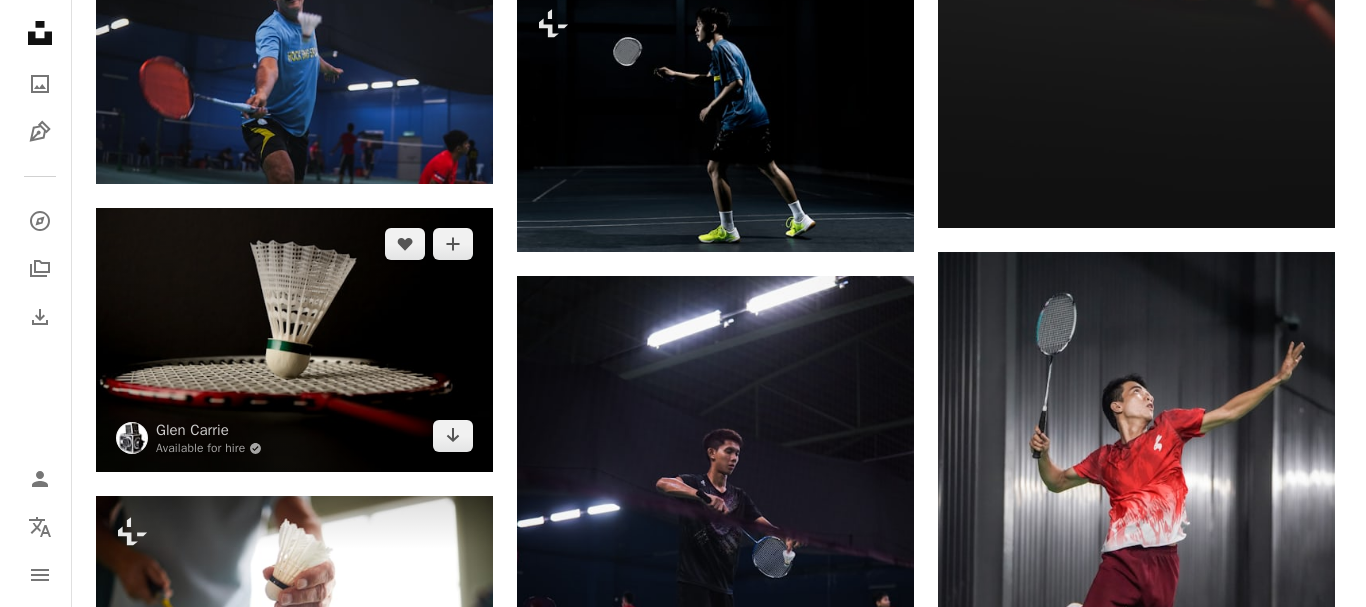 scroll, scrollTop: 1400, scrollLeft: 0, axis: vertical 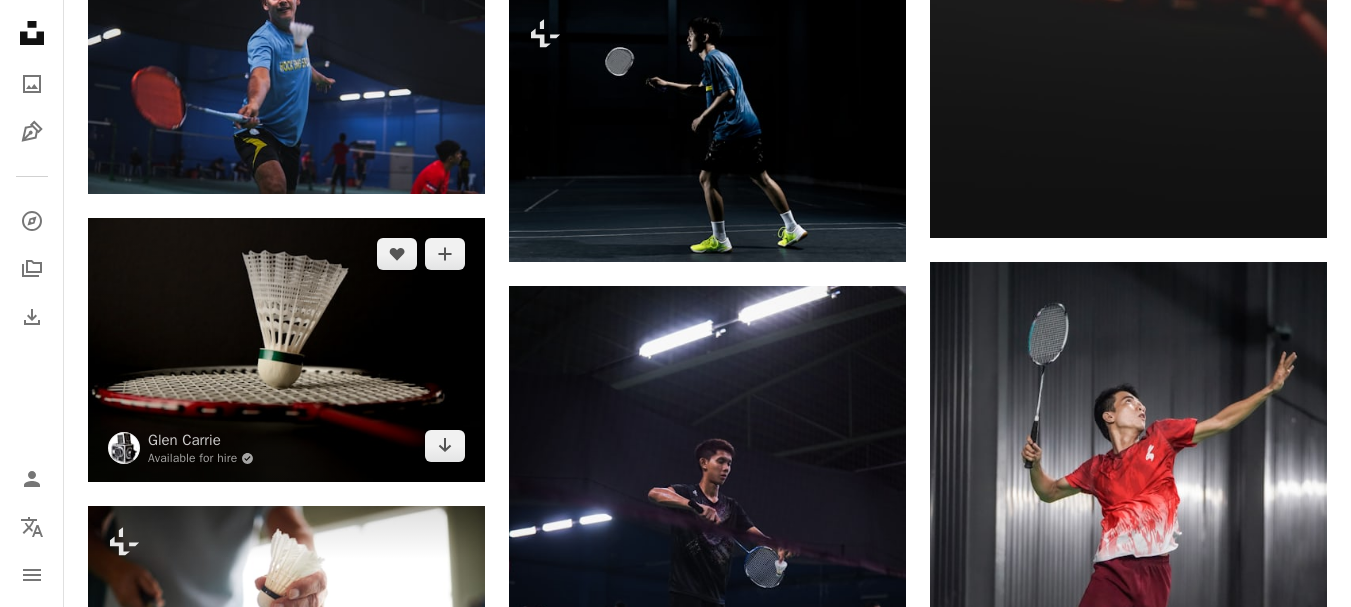 click at bounding box center [286, 350] 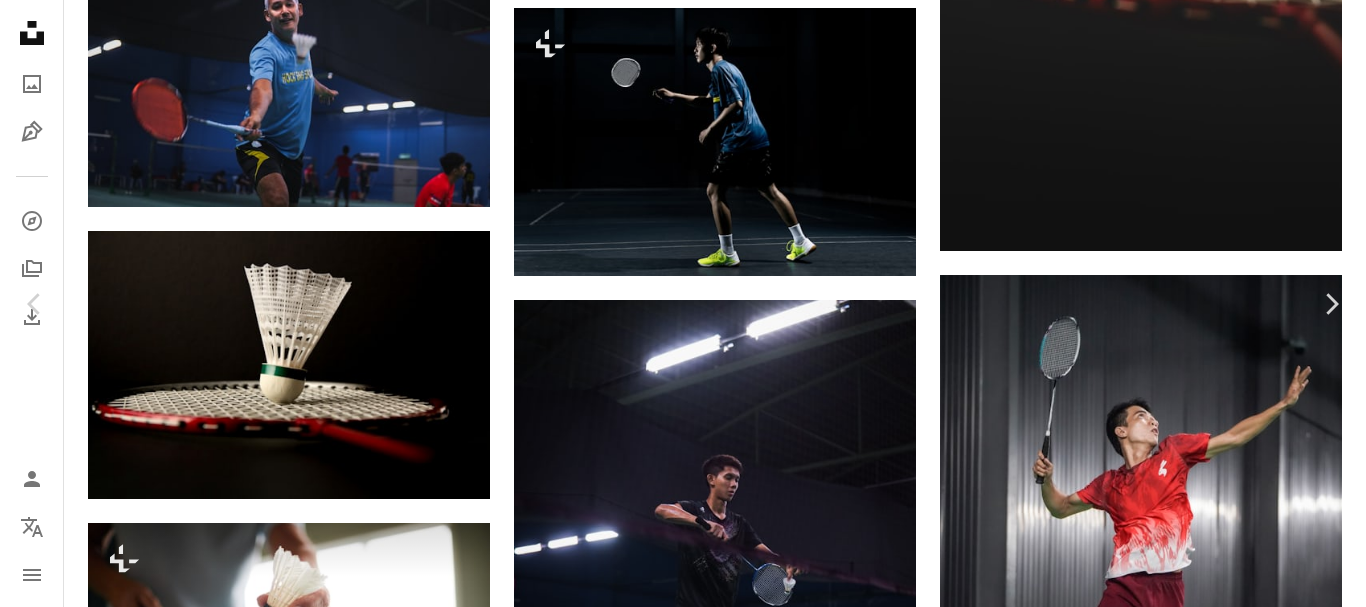 scroll, scrollTop: 100, scrollLeft: 0, axis: vertical 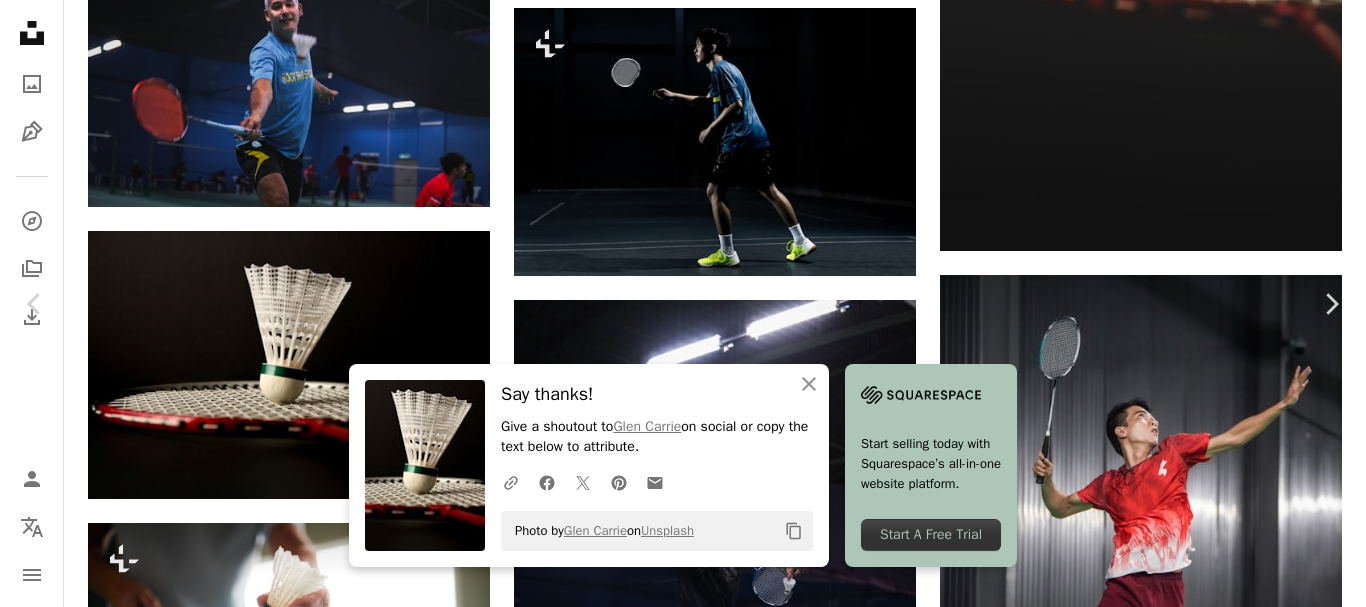 click on "An X shape Chevron left Chevron right An X shape Close Say thanks! Give a shoutout to  [FIRST] [LAST]  on social or copy the text below to attribute. A URL sharing icon (chains) Facebook icon X (formerly Twitter) icon Pinterest icon An envelope Photo by  [FIRST] [LAST]  on  Unsplash
Copy content Start selling today with Squarespace’s all-in-one website platform. Start A Free Trial [FIRST] [LAST] Available for hire A checkmark inside of a circle A heart A plus sign Download free Chevron down Zoom in Views 388,666 Downloads 1,556 Featured in Sports A forward-right arrow Share Info icon Info More Actions Badminton Calendar outlined Published on  July 24, 2024 Camera Canon, EOS 70D Safety Free to use under the  Unsplash License badminton tennis tennis racket racket Browse premium related images on iStock  |  Save 20% with code UNSPLASH20 View more on iStock  ↗ Related images A heart A plus sign [FIRST] [LAST] Available for hire A checkmark inside of a circle Arrow pointing down A heart A plus sign [FIRST] [LAST]" at bounding box center [683, 5319] 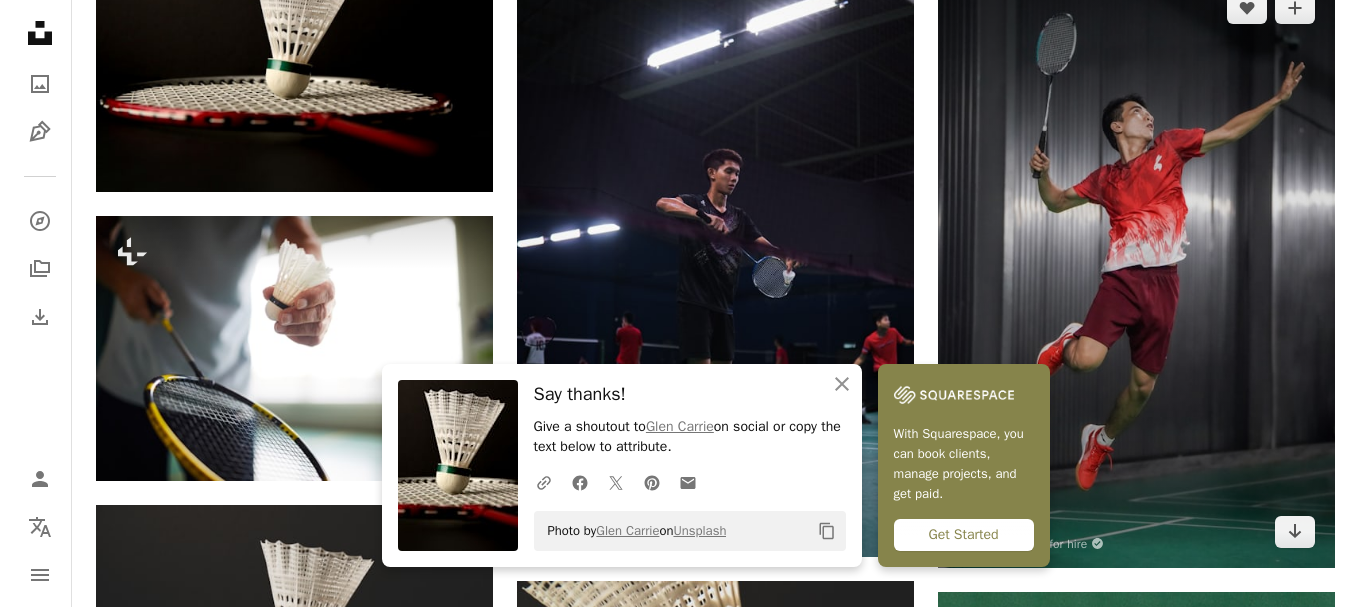 scroll, scrollTop: 1700, scrollLeft: 0, axis: vertical 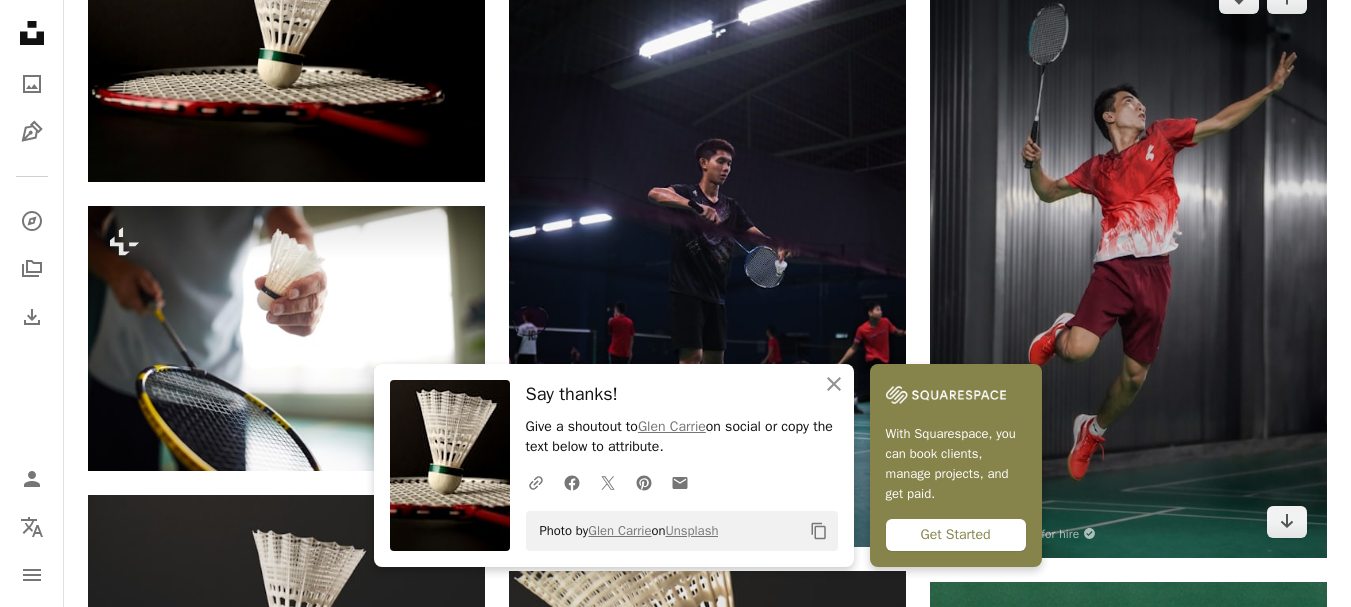 click at bounding box center (1128, 260) 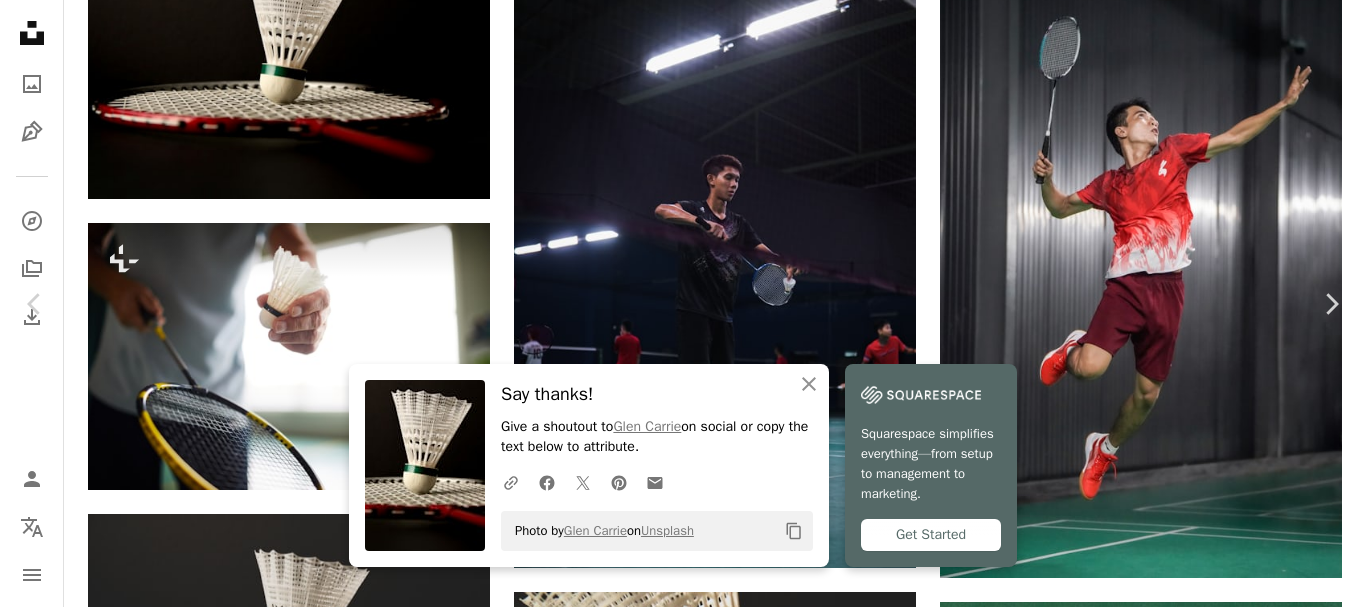 click on "Download free" at bounding box center (1167, 4763) 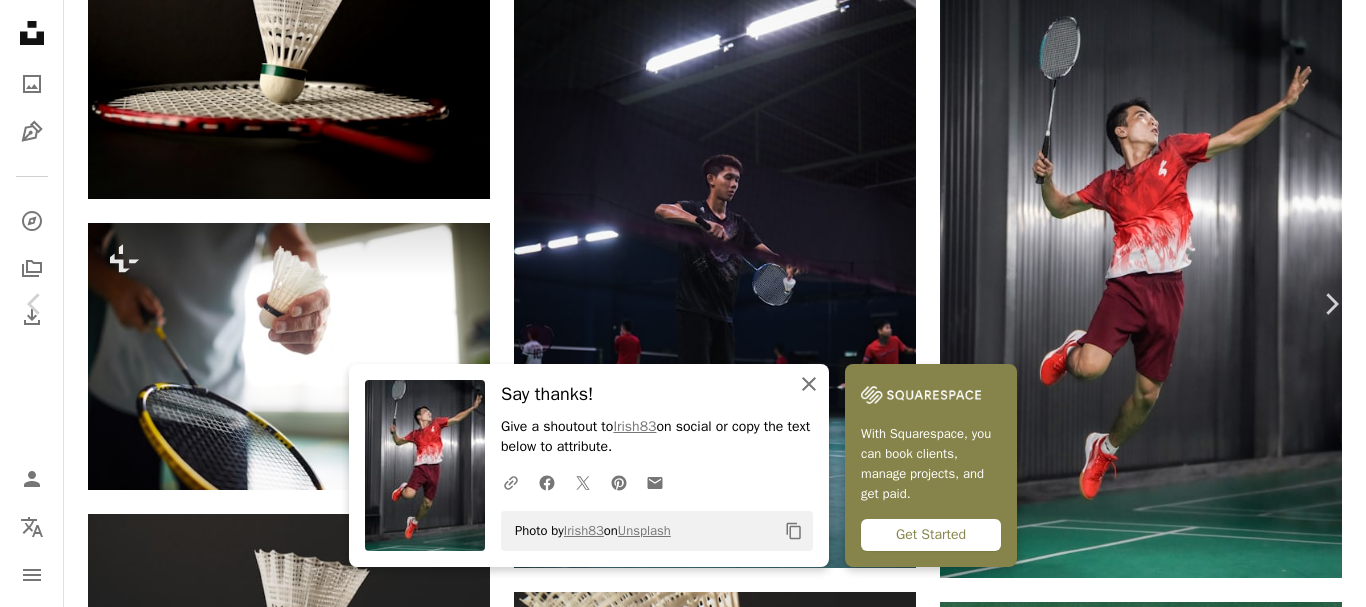 click 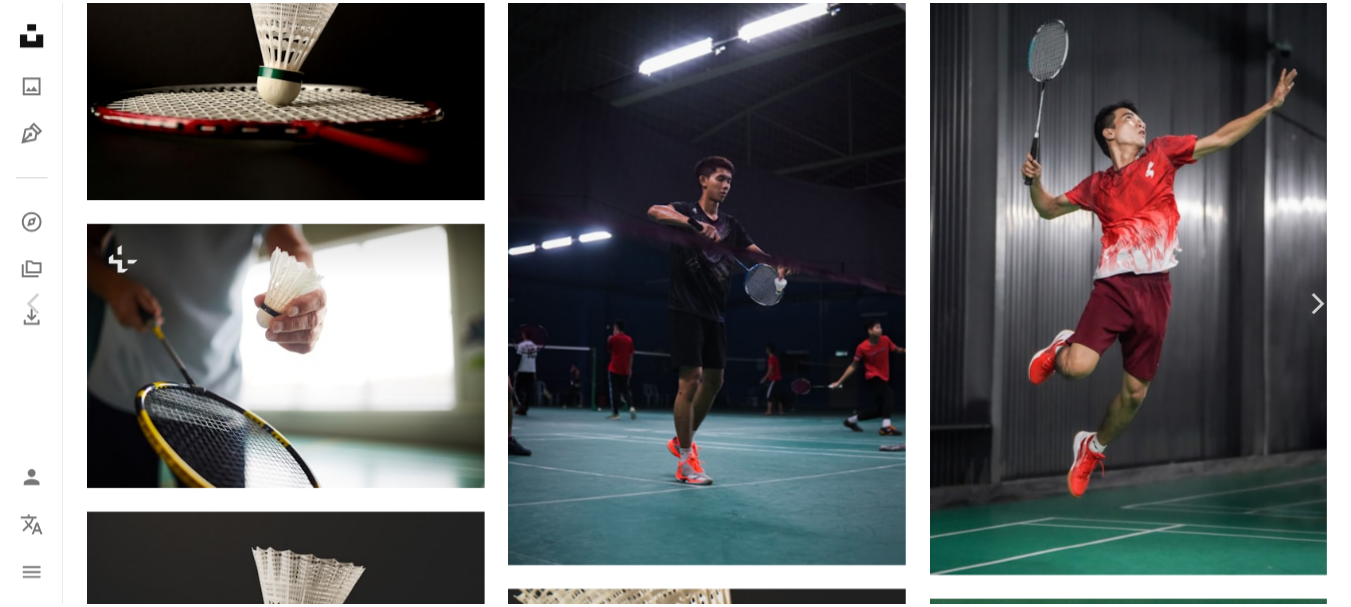 scroll, scrollTop: 400, scrollLeft: 0, axis: vertical 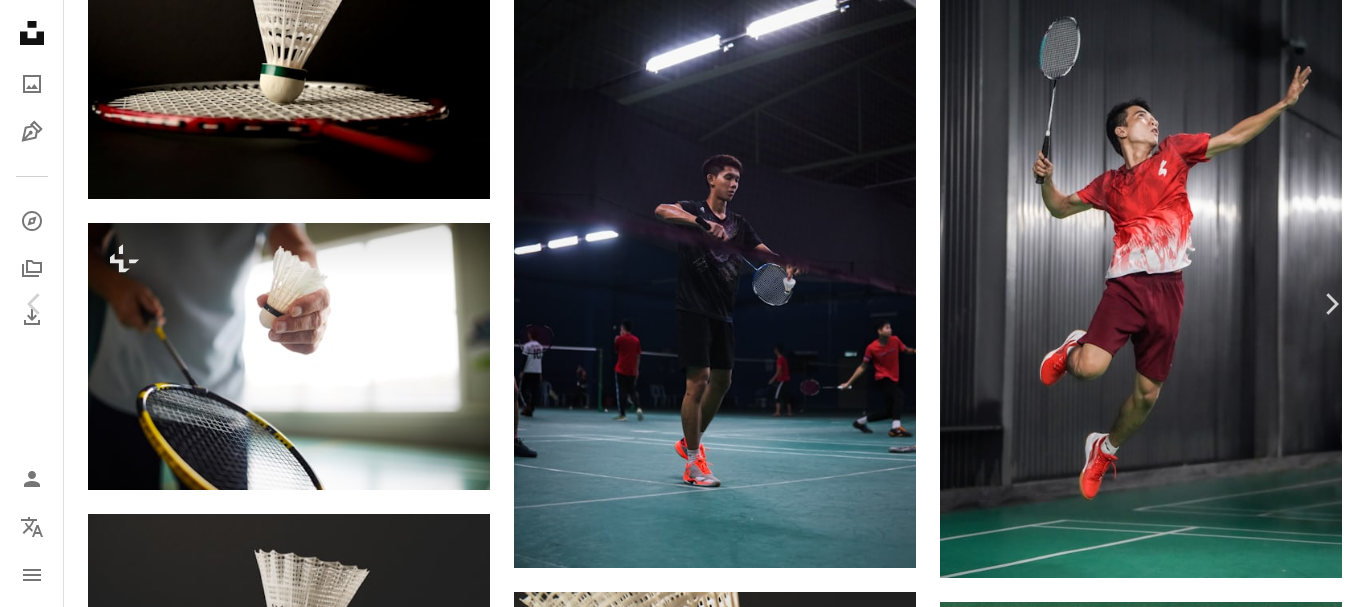 click on "An X shape Chevron left Chevron right [FIRST] [LAST] Available for hire A checkmark inside of a circle A heart A plus sign Download free Chevron down Zoom in Views 51,131 Downloads 1,768 A forward-right arrow Share Info icon Info More Actions Calendar outlined Published on  July 27, 2024 Camera SONY, ILCE-9M2 Safety Free to use under the  Unsplash License portrait face red boy game indoor drawing focus joy badminton athlete play young activity jumping looking racket shuttlecock racquet human Creative Commons images Browse premium related images on iStock  |  Save 20% with code UNSPLASH20 View more on iStock  ↗ Related images A heart A plus sign [FIRST] [LAST] Available for hire A checkmark inside of a circle Arrow pointing down A heart A plus sign [FIRST] [LAST] Available for hire A checkmark inside of a circle Arrow pointing down Plus sign for Unsplash+ A heart A plus sign [FIRST] [LAST] For  Unsplash+ A lock Download A heart A plus sign [FIRST] [LAST] Available for hire A checkmark inside of a circle Arrow pointing down" at bounding box center (683, 5019) 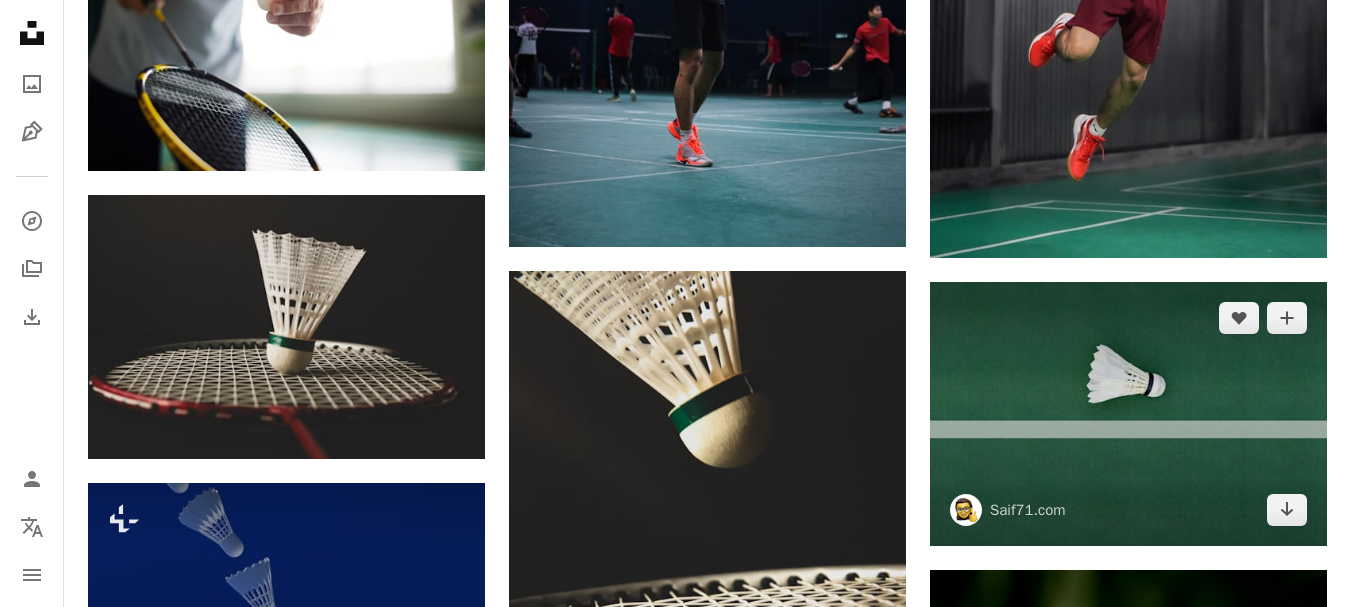 scroll, scrollTop: 2100, scrollLeft: 0, axis: vertical 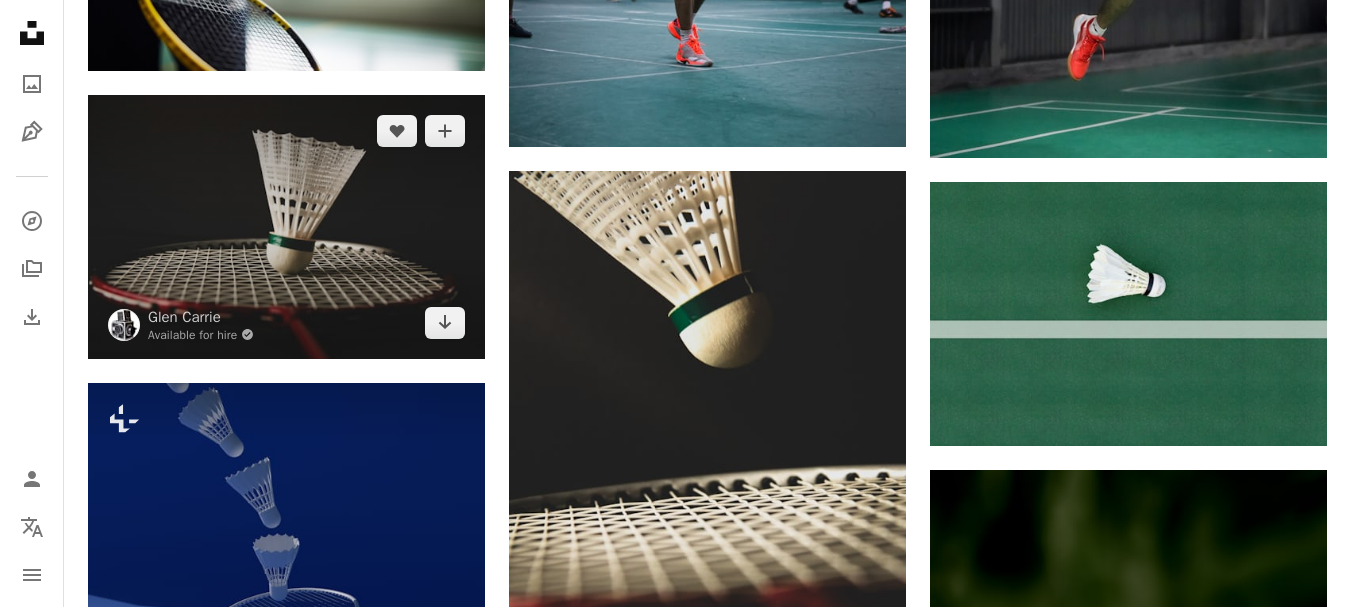 click at bounding box center [286, 227] 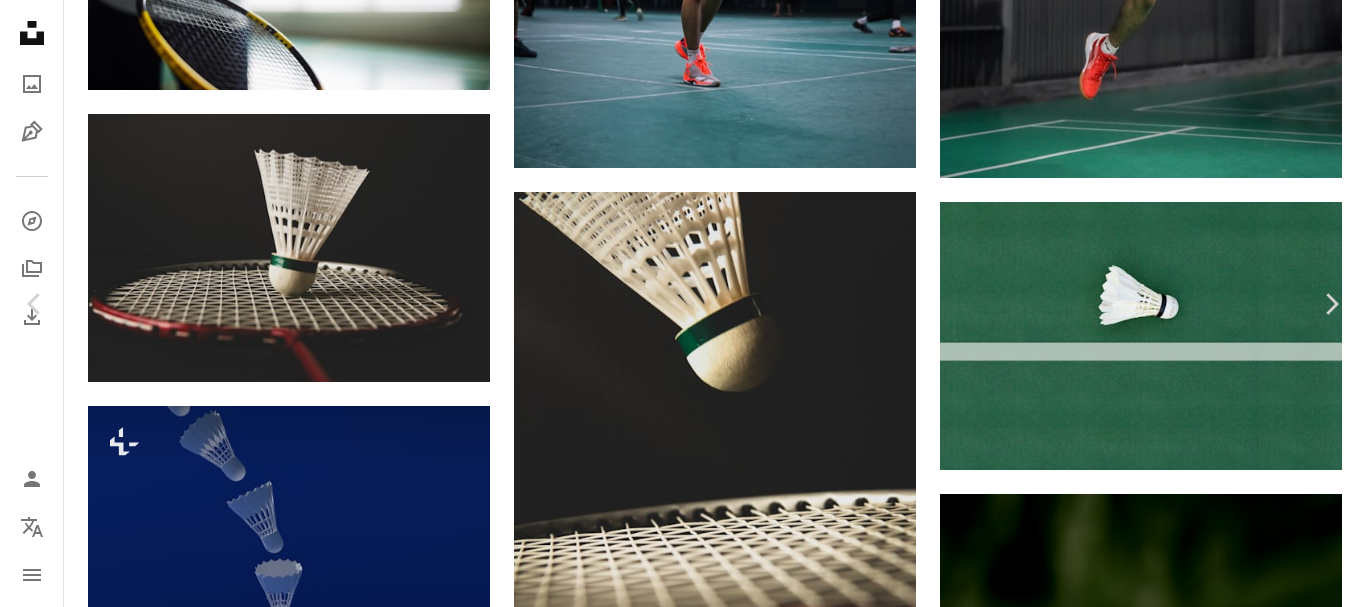 click on "Download free" at bounding box center (1167, 4363) 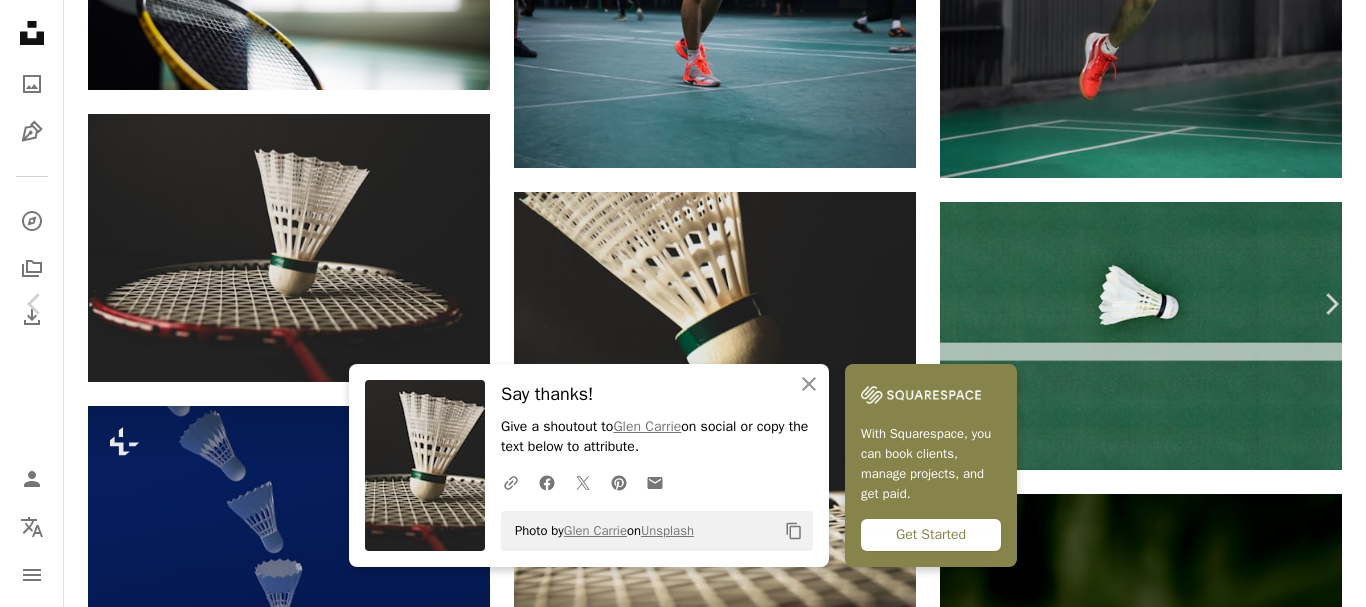click on "An X shape Chevron left Chevron right An X shape Close Say thanks! Give a shoutout to  [FIRST] [LAST]  on social or copy the text below to attribute. A URL sharing icon (chains) Facebook icon X (formerly Twitter) icon Pinterest icon An envelope Photo by  [FIRST] [LAST]  on  Unsplash
Copy content With Squarespace, you can book clients, manage projects, and get paid. Get Started [FIRST] [LAST] Available for hire A checkmark inside of a circle A heart A plus sign Download free Chevron down Zoom in Views 120,118 Downloads 953 A forward-right arrow Share Info icon Info More Actions Badminton Calendar outlined Published on  July 24, 2024 Camera Canon, EOS 70D Safety Free to use under the  Unsplash License badminton tennis table tennis ping pong tennis racket racket ping pong paddle Free pictures Browse premium related images on iStock  |  Save 20% with code UNSPLASH20 View more on iStock  ↗ Related images A heart A plus sign [FIRST] [LAST] Available for hire A checkmark inside of a circle Arrow pointing down A heart" at bounding box center [683, 4619] 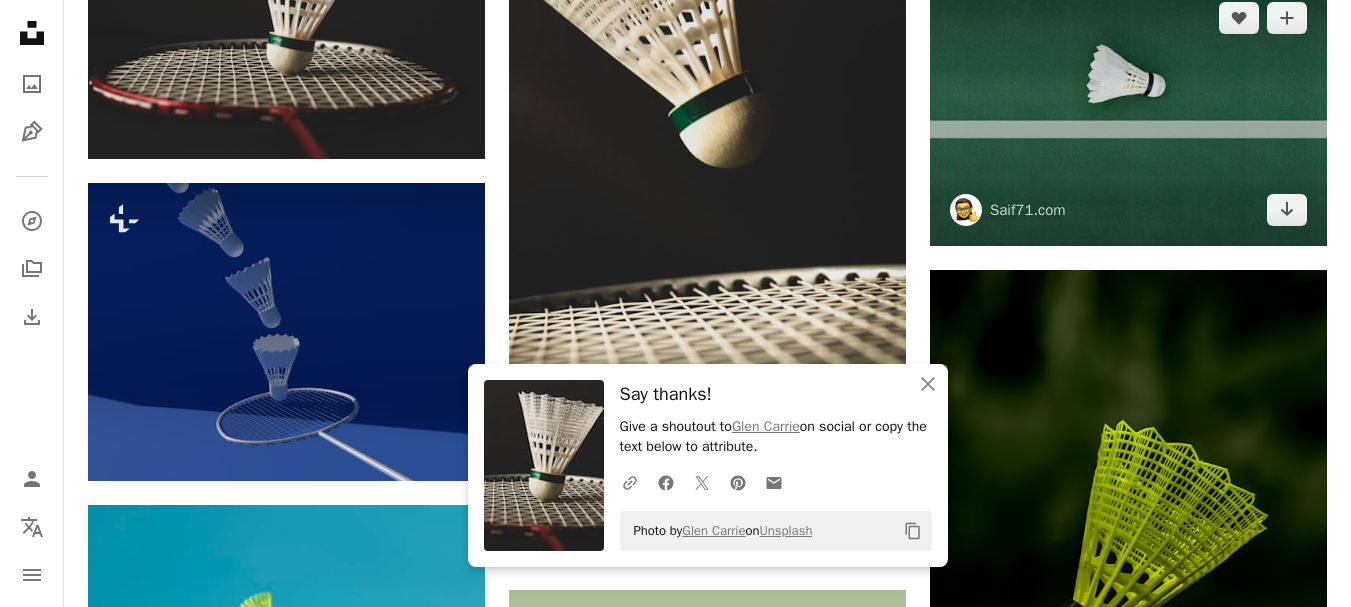scroll, scrollTop: 2600, scrollLeft: 0, axis: vertical 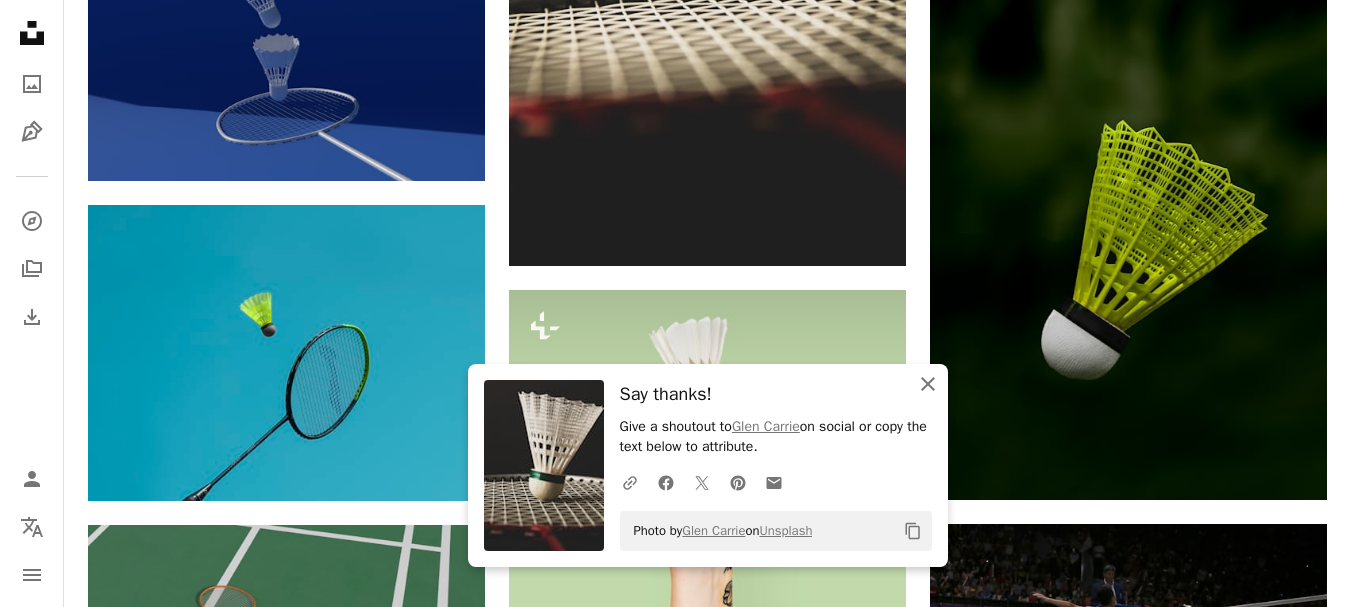 click 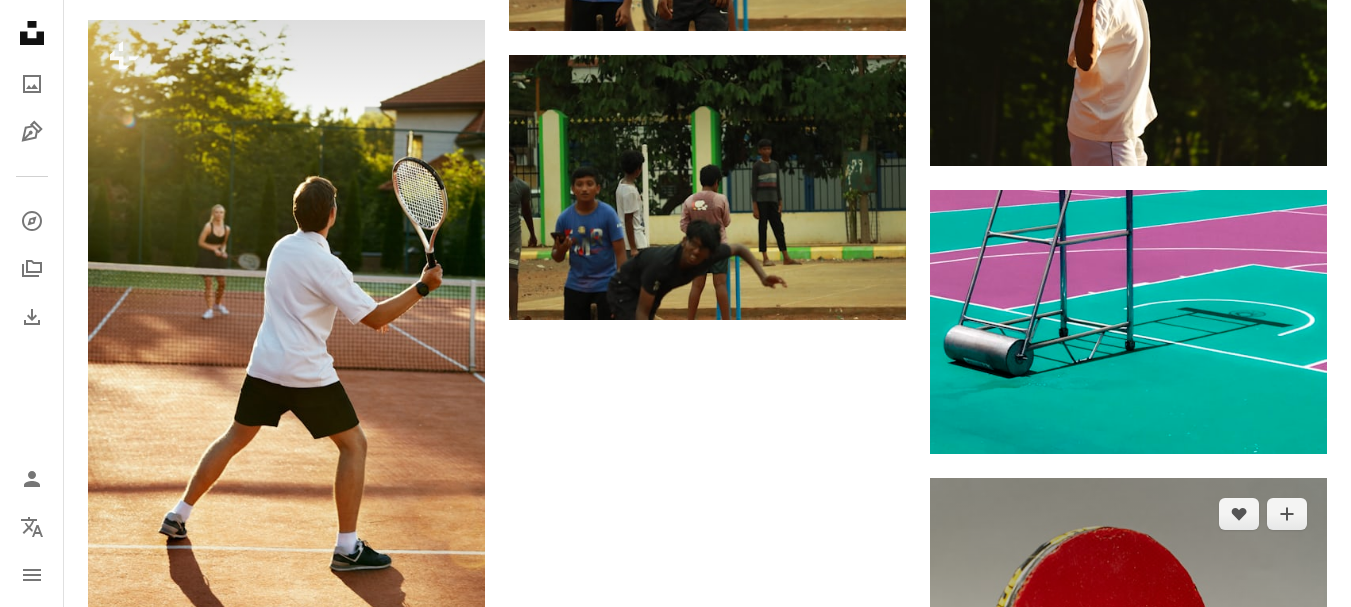 scroll, scrollTop: 87000, scrollLeft: 0, axis: vertical 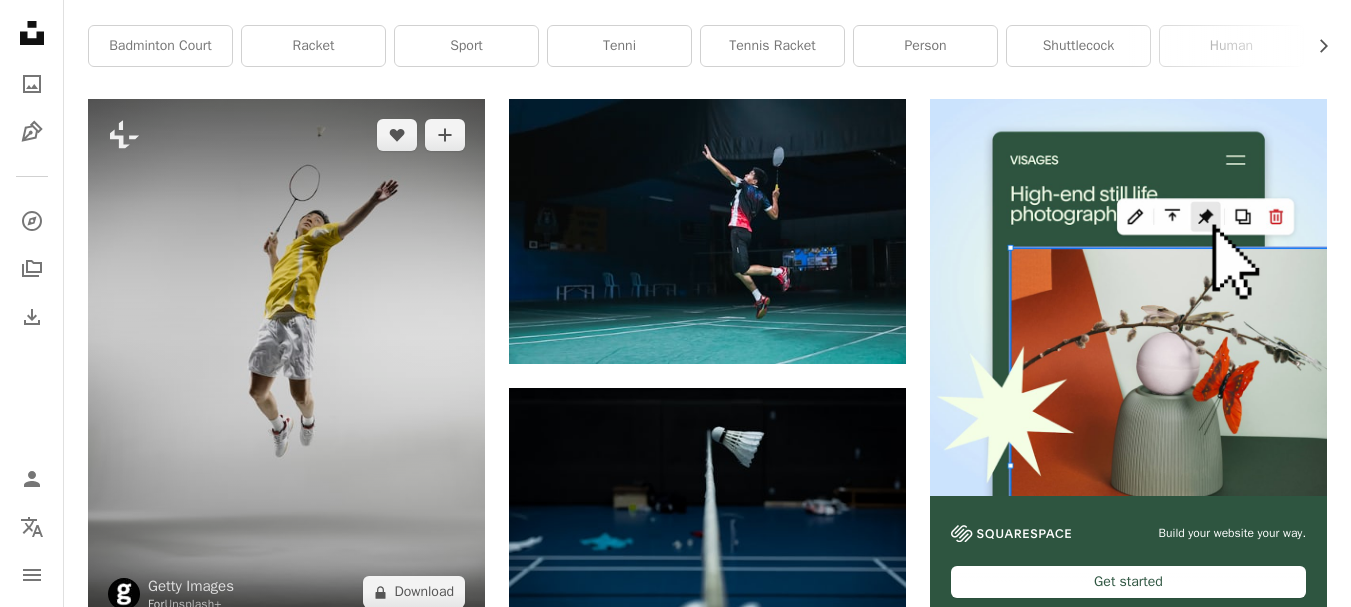 click at bounding box center [286, 363] 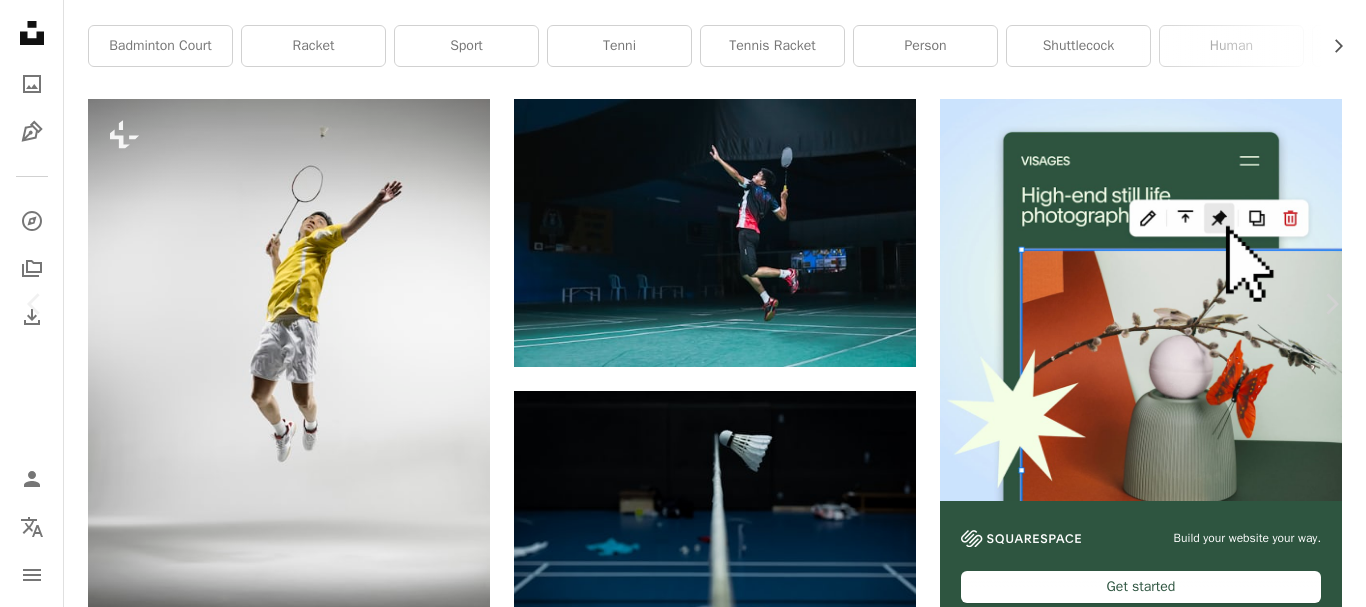 click on "A lock Download" at bounding box center (1205, 91293) 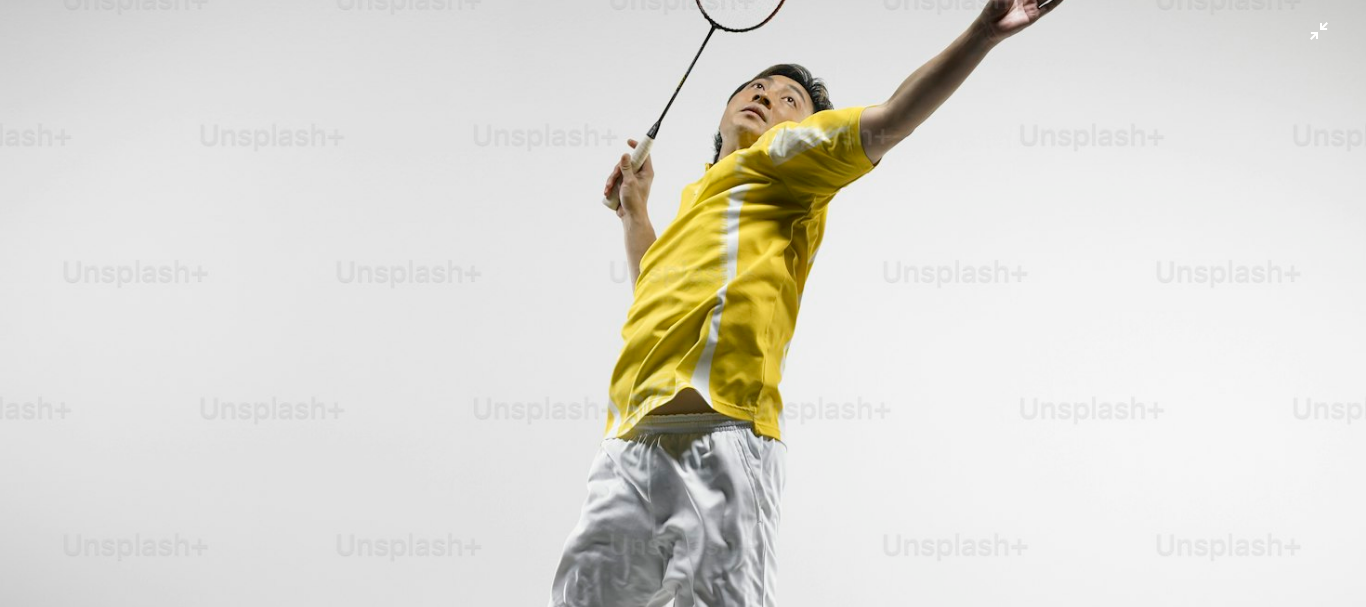 scroll, scrollTop: 188, scrollLeft: 0, axis: vertical 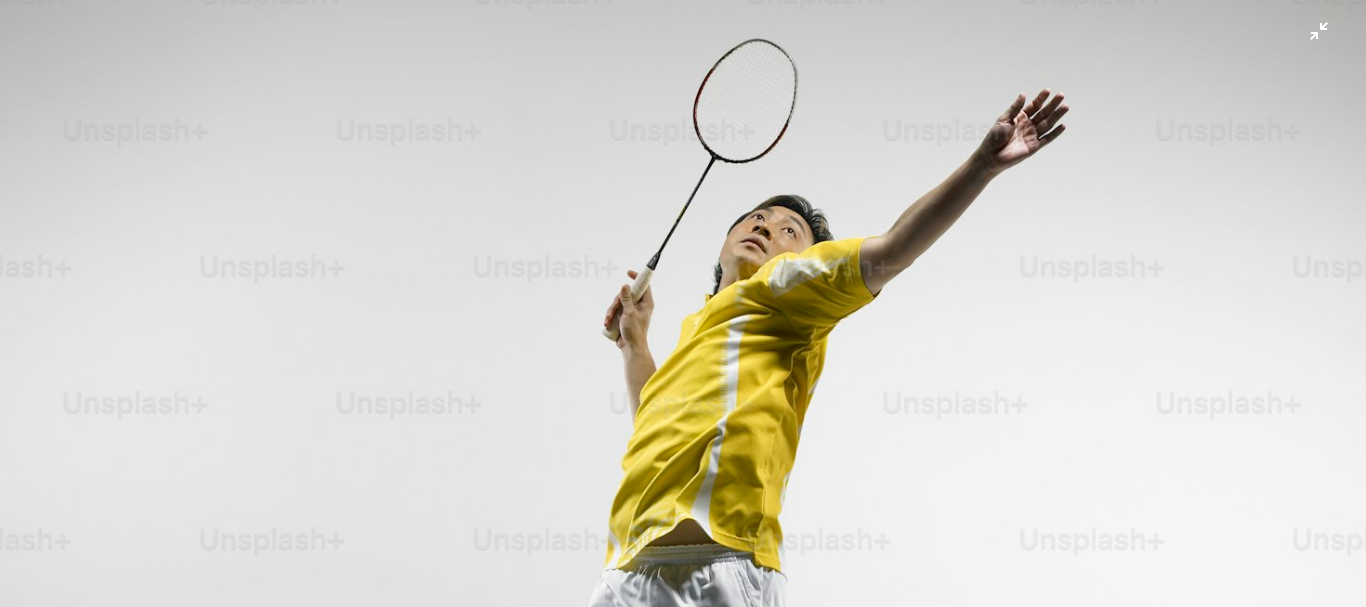 click at bounding box center (683, 722) 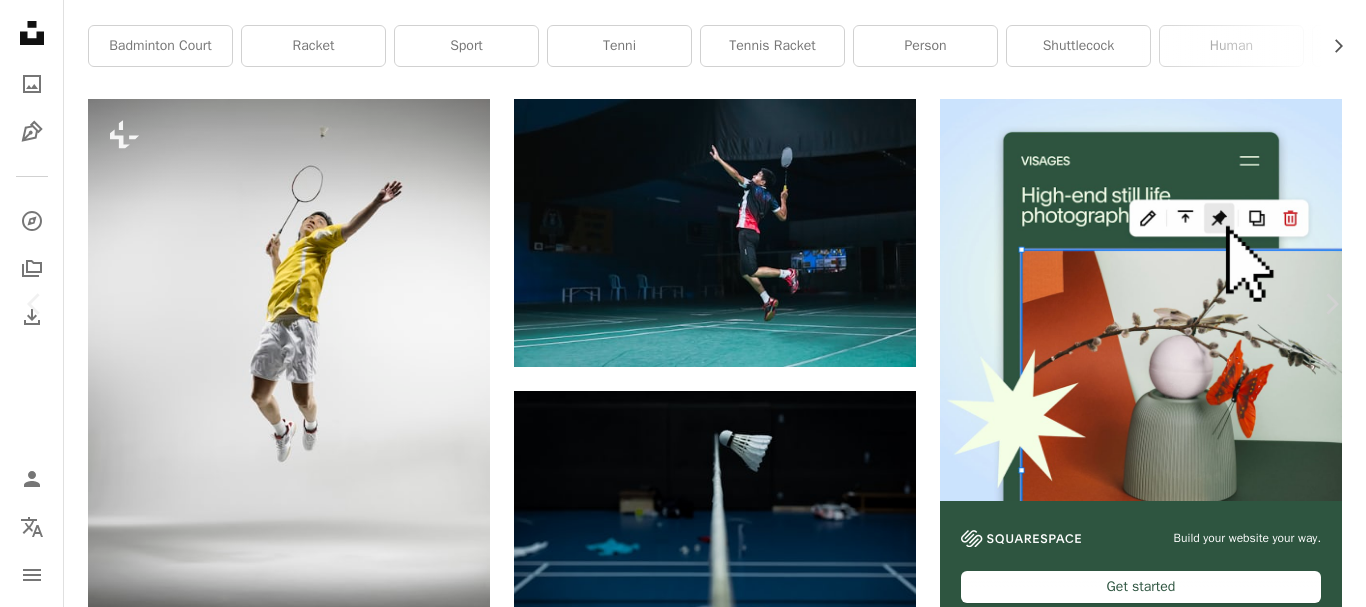 scroll, scrollTop: 562, scrollLeft: 0, axis: vertical 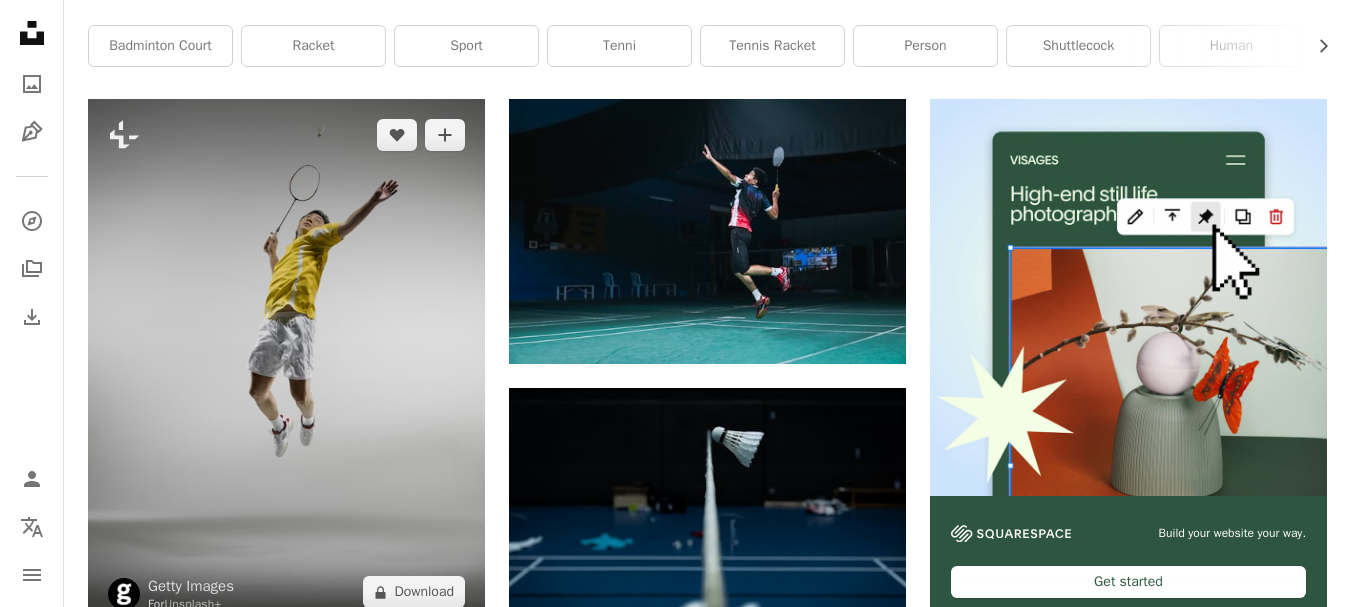 click at bounding box center (286, 363) 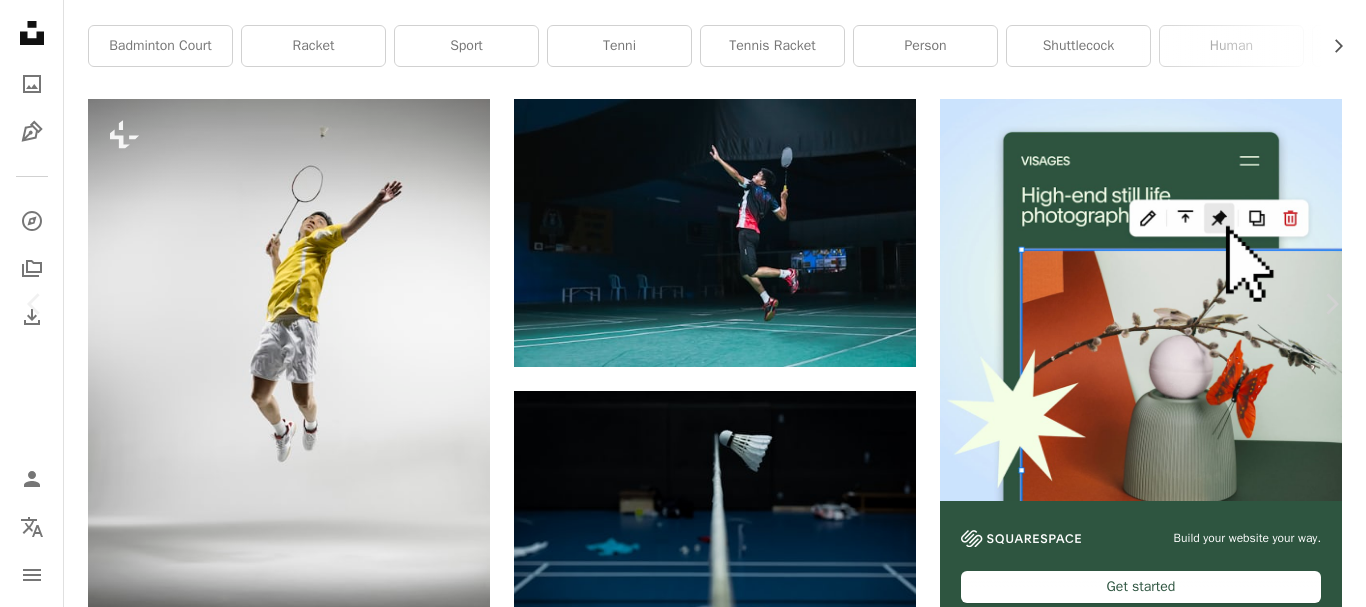 scroll, scrollTop: 100, scrollLeft: 0, axis: vertical 